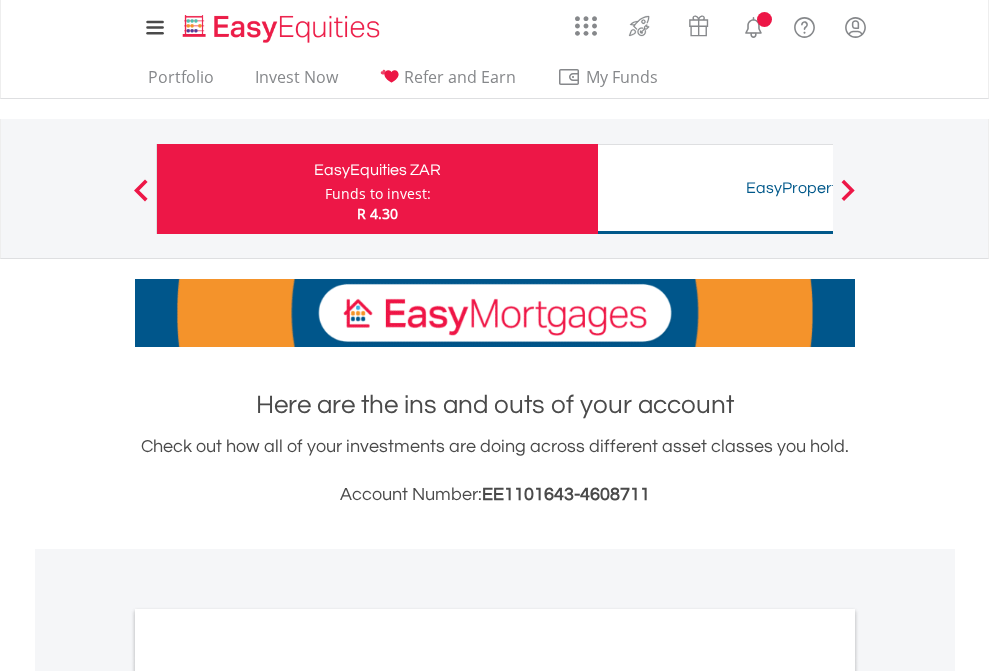 scroll, scrollTop: 0, scrollLeft: 0, axis: both 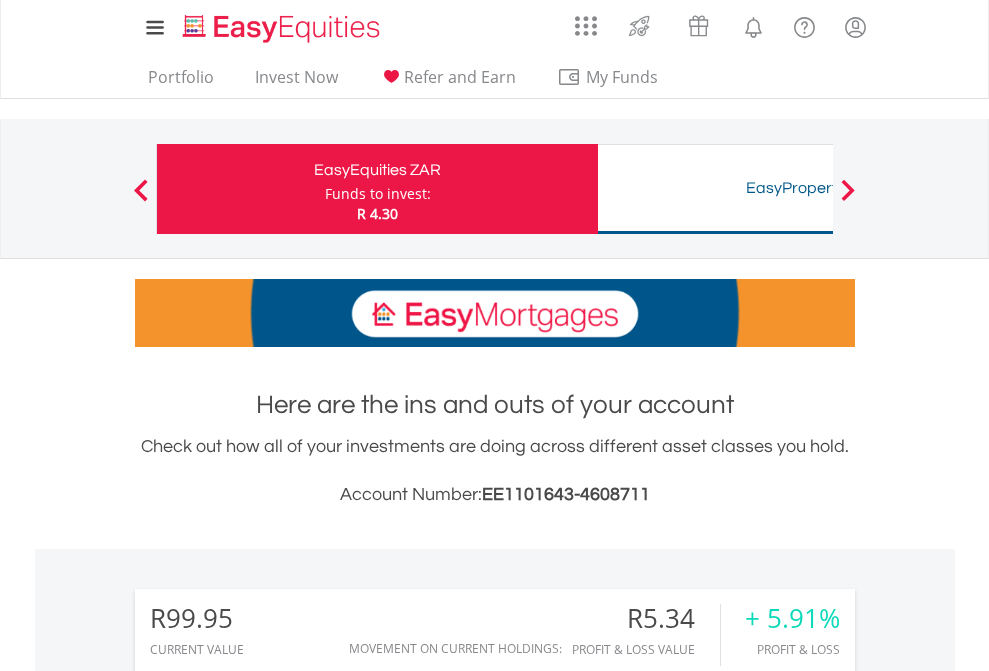 click on "Funds to invest:" at bounding box center [378, 194] 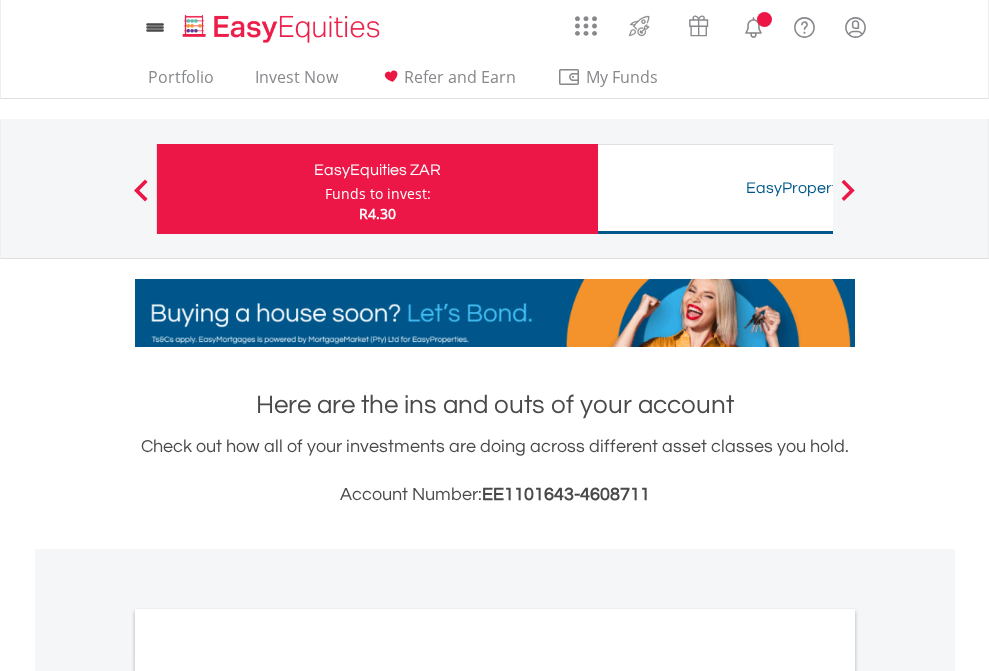 scroll, scrollTop: 0, scrollLeft: 0, axis: both 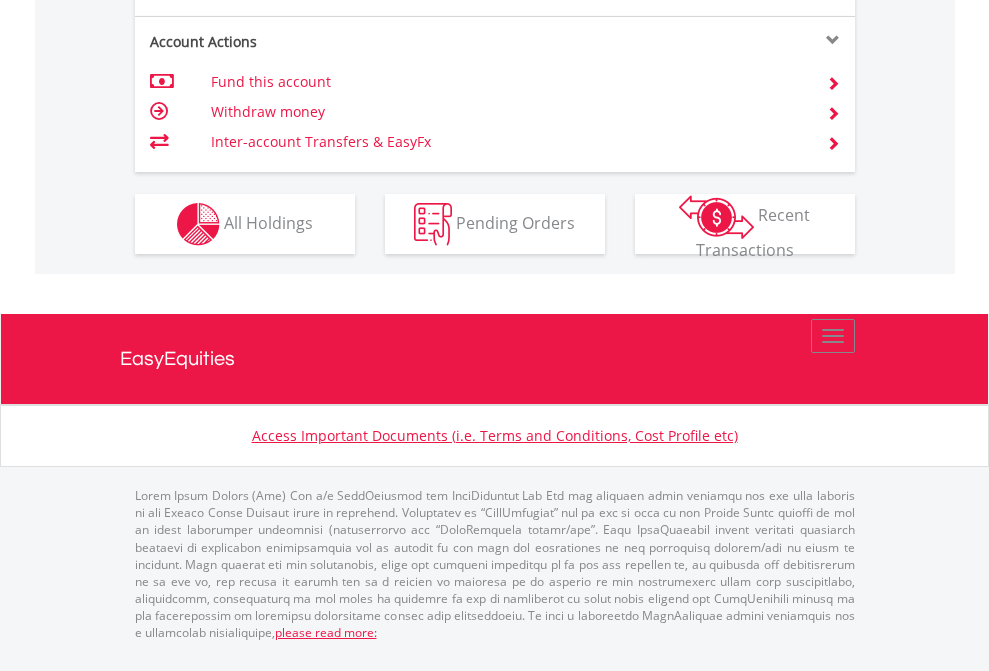 click on "Investment types" at bounding box center [706, -337] 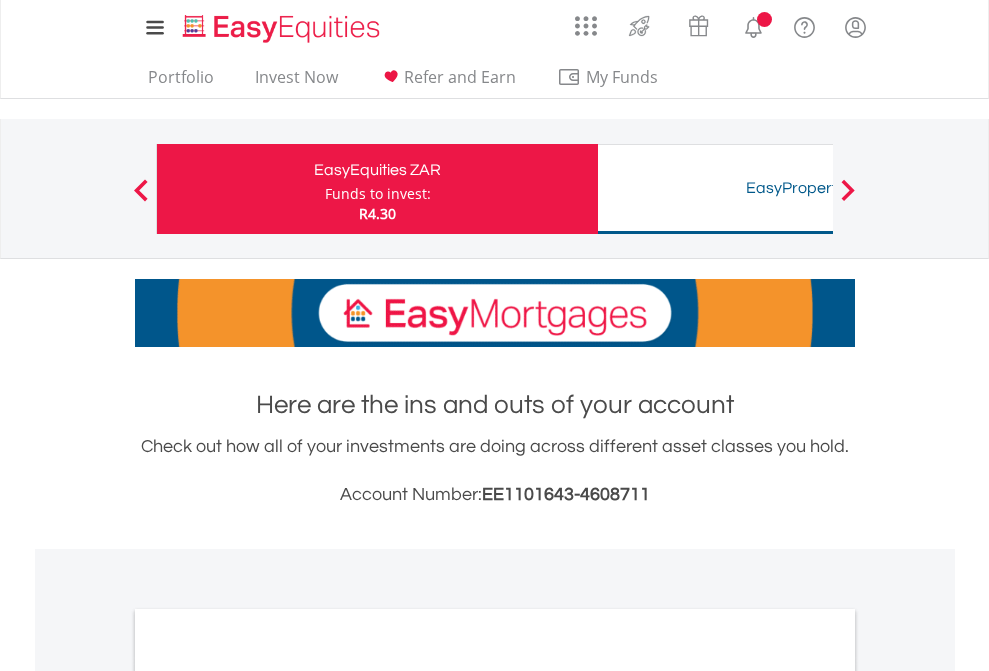 scroll, scrollTop: 1202, scrollLeft: 0, axis: vertical 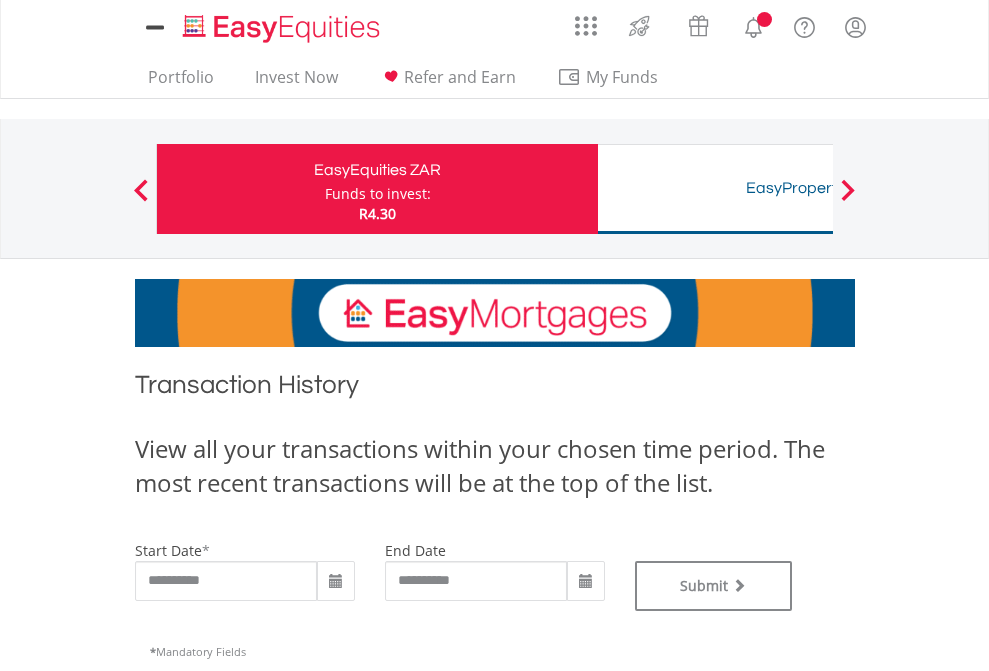 click on "Funds to invest:" at bounding box center [378, 194] 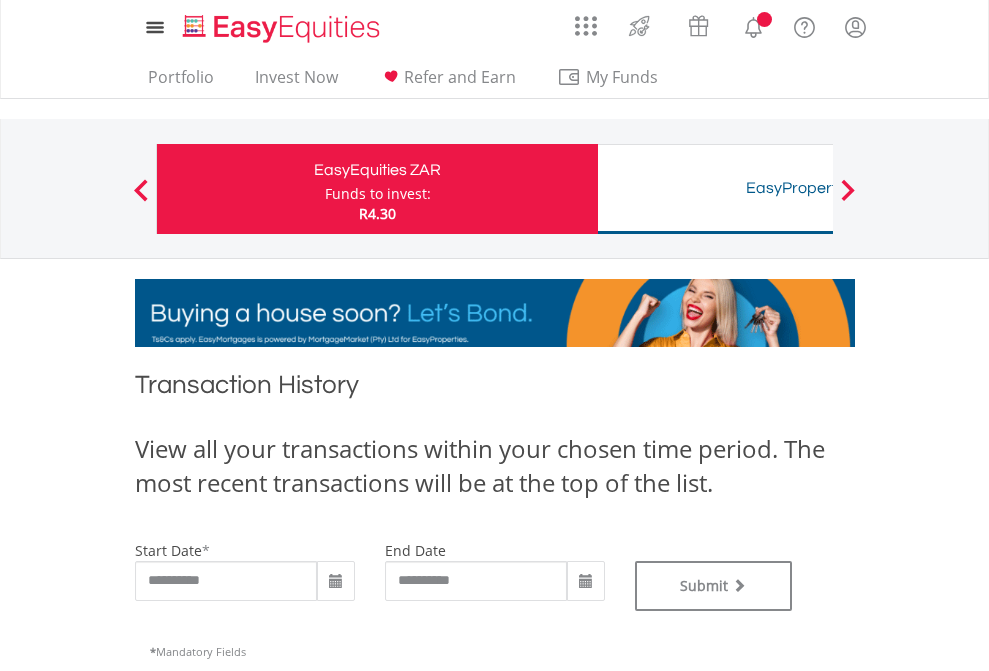 scroll, scrollTop: 0, scrollLeft: 0, axis: both 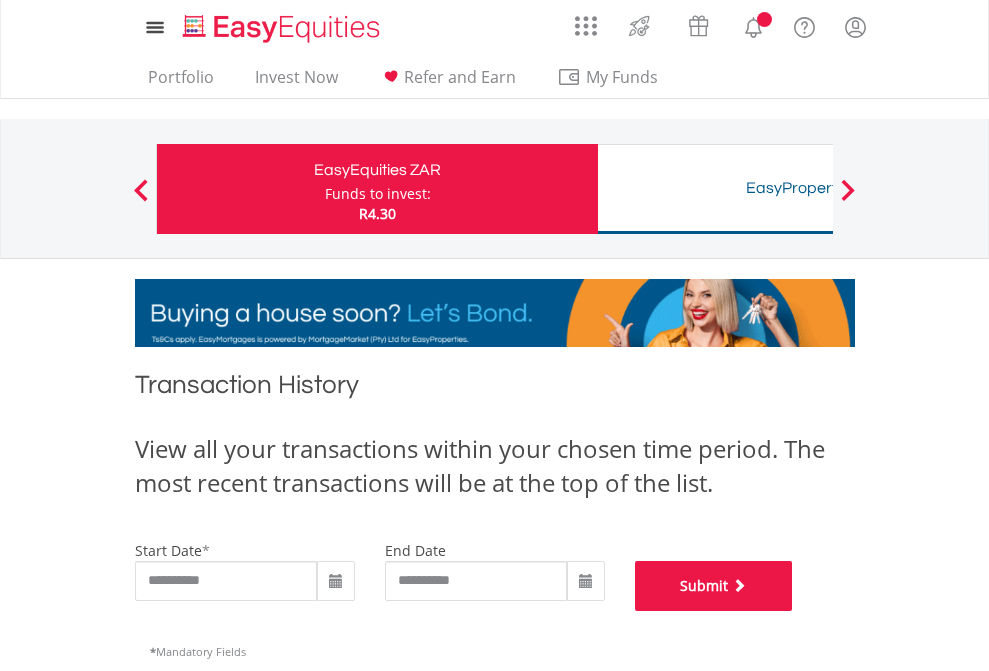click on "Submit" at bounding box center [714, 586] 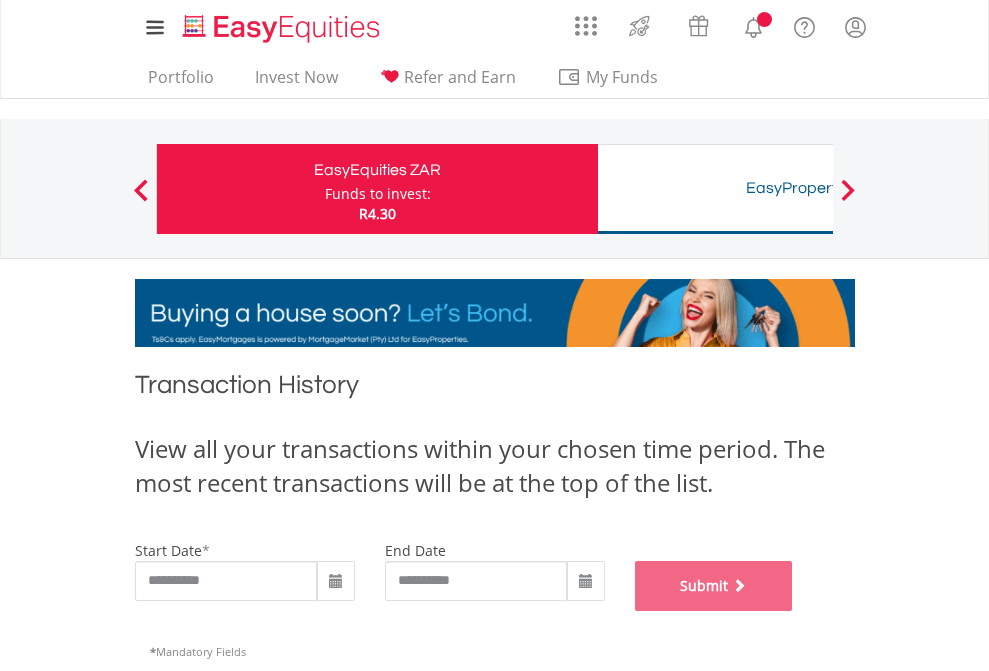 scroll, scrollTop: 811, scrollLeft: 0, axis: vertical 